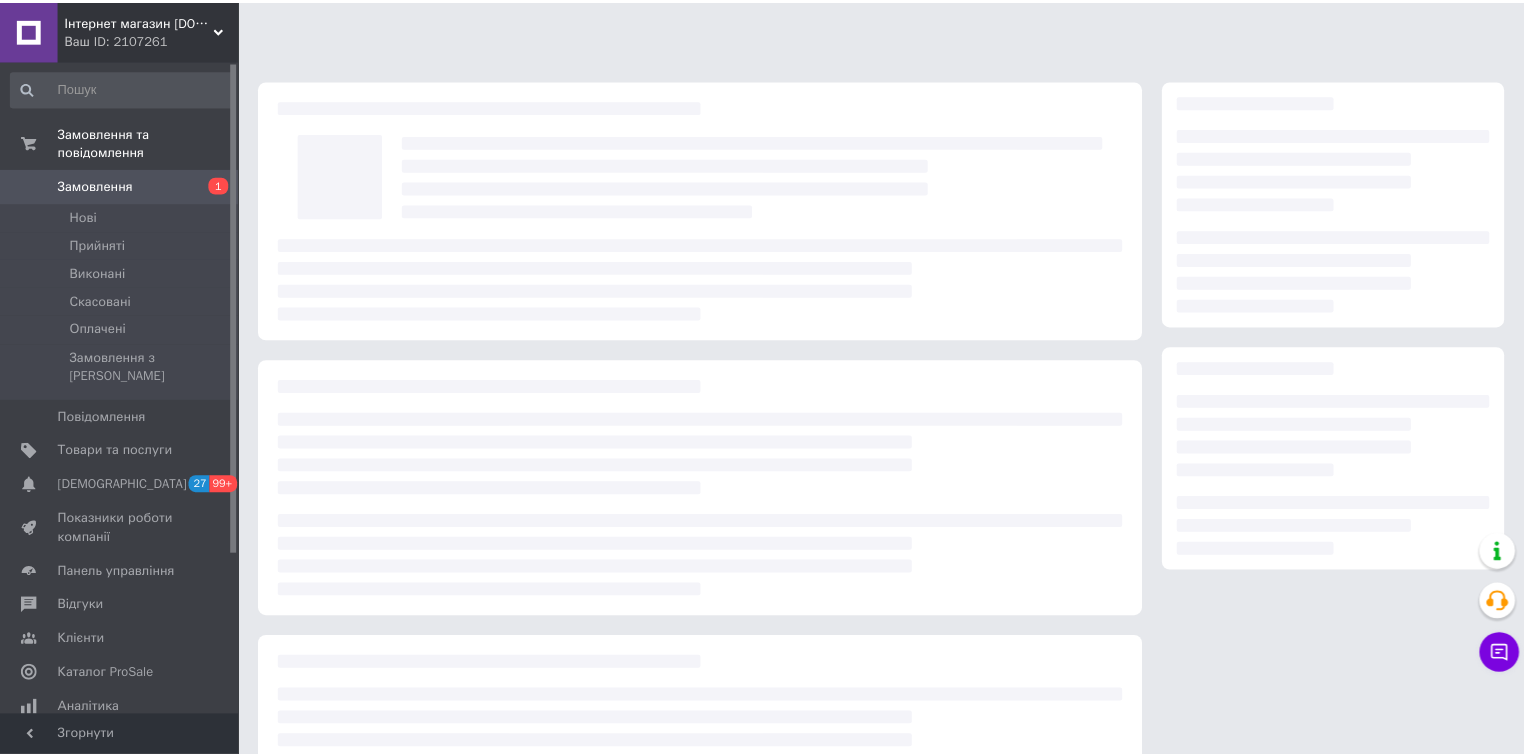 scroll, scrollTop: 0, scrollLeft: 0, axis: both 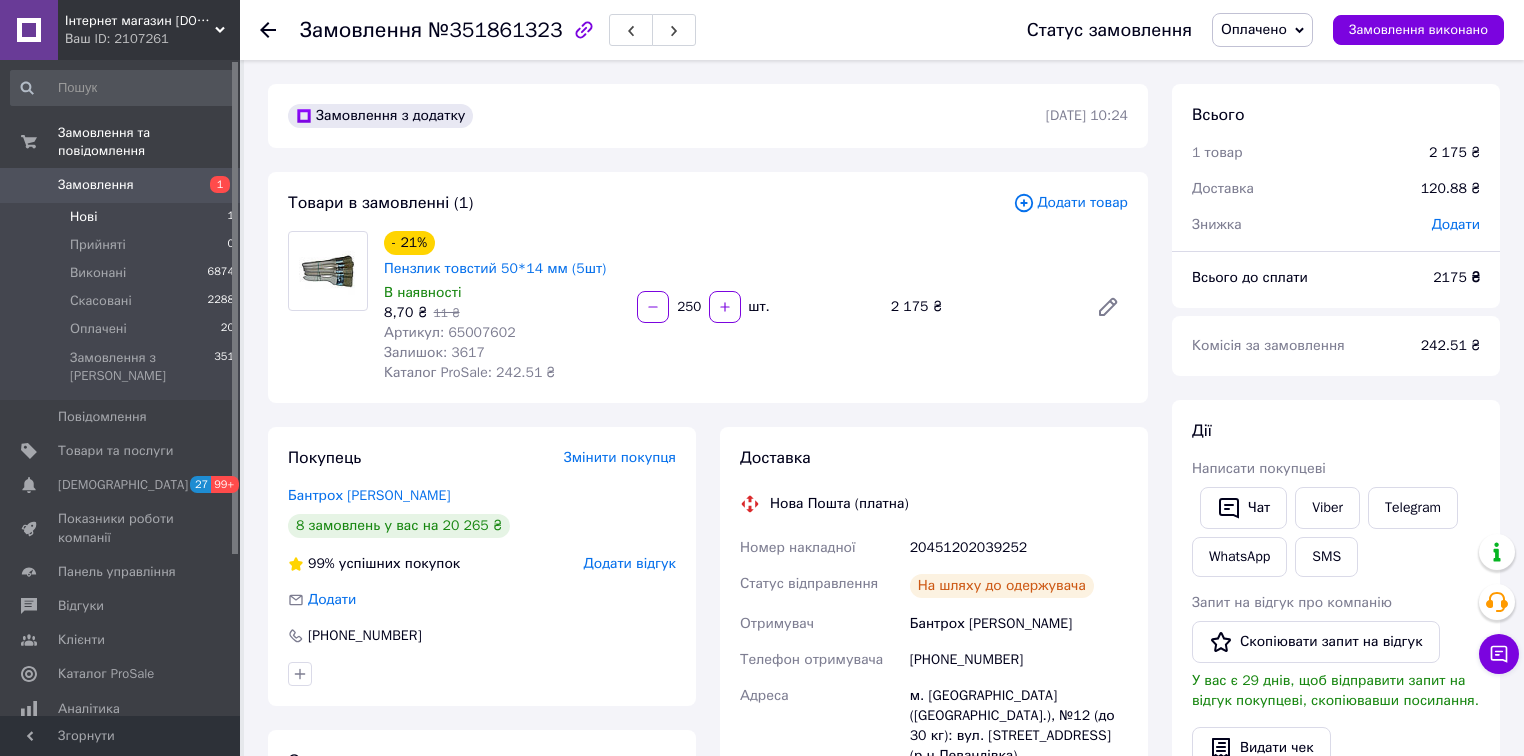click on "Нові 1" at bounding box center [123, 217] 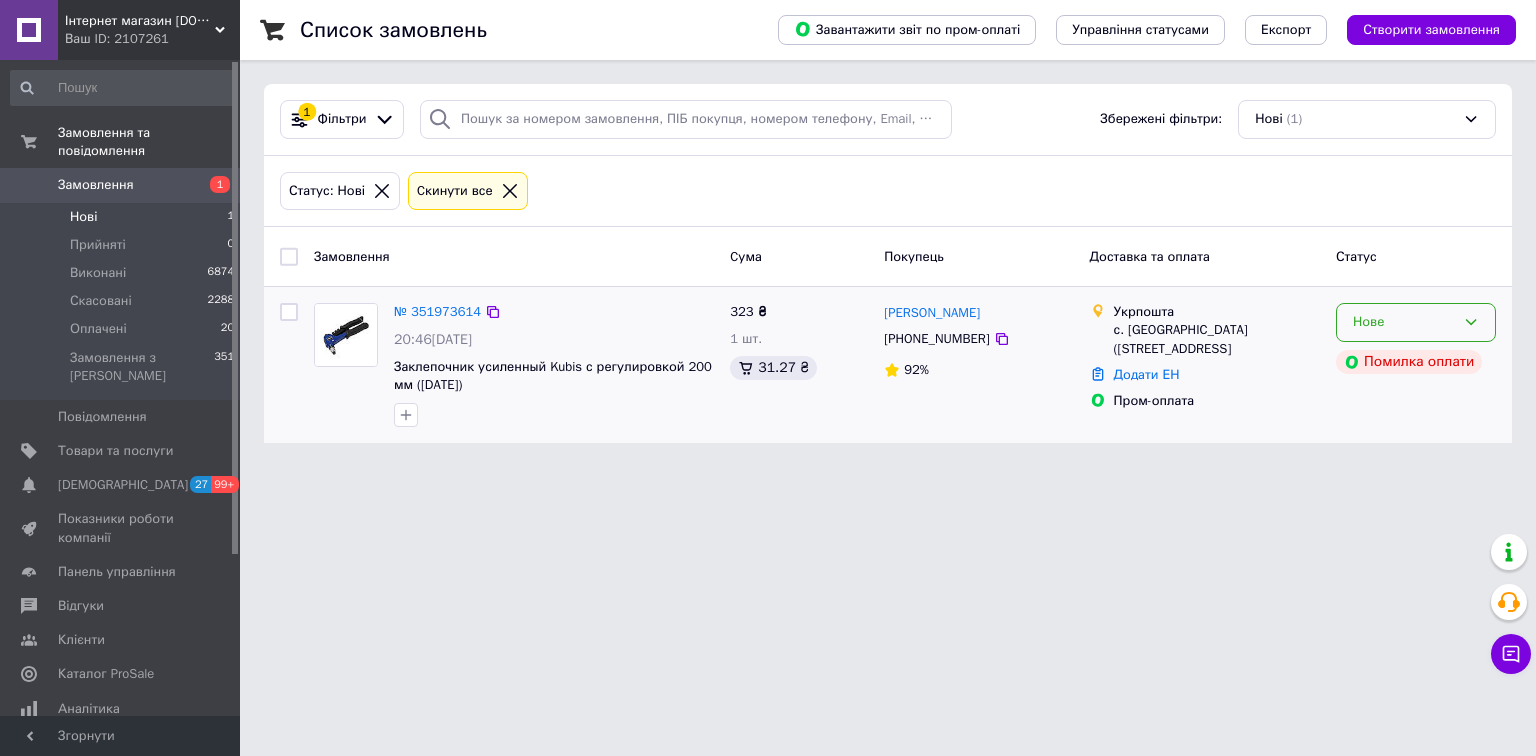 click on "Нове" at bounding box center (1416, 322) 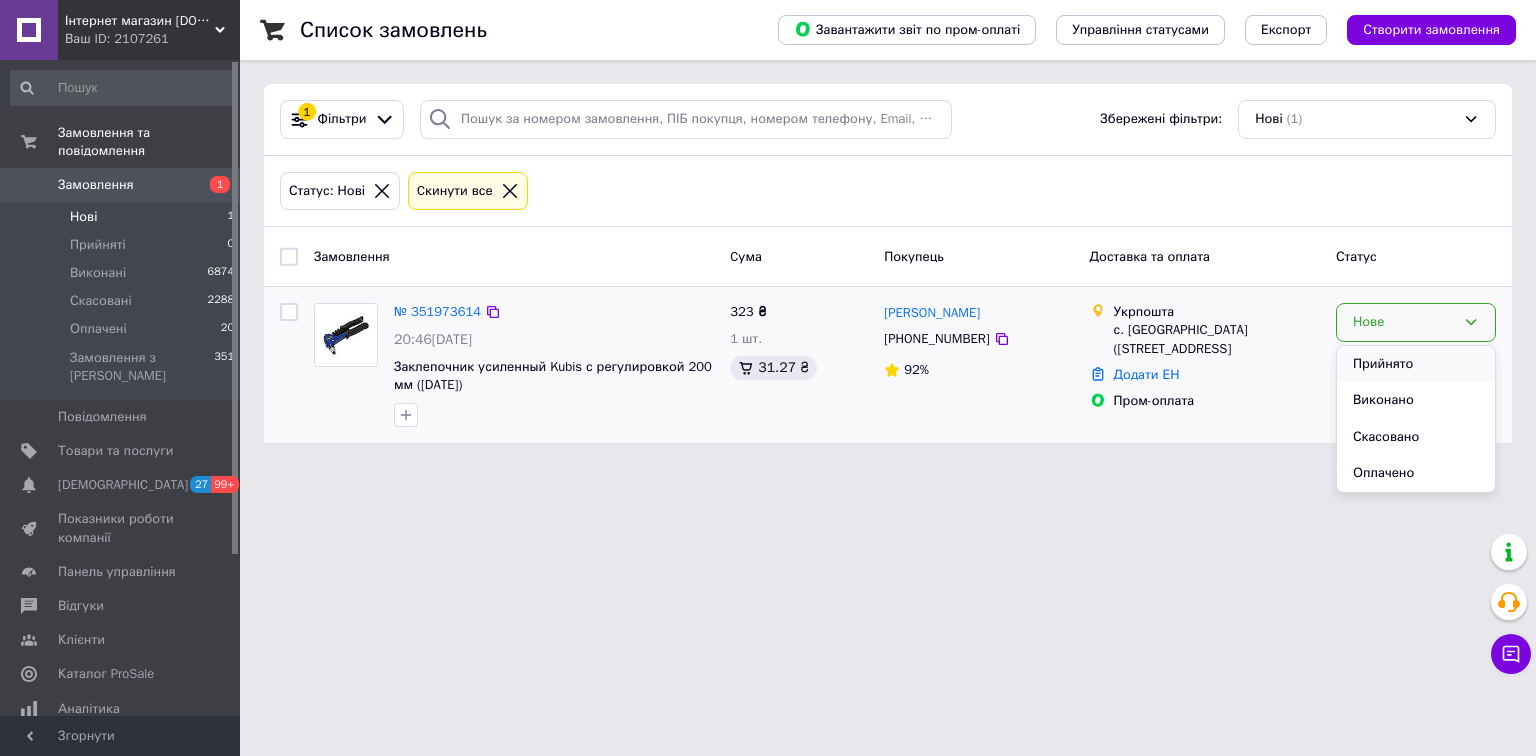 click on "Прийнято" at bounding box center (1416, 364) 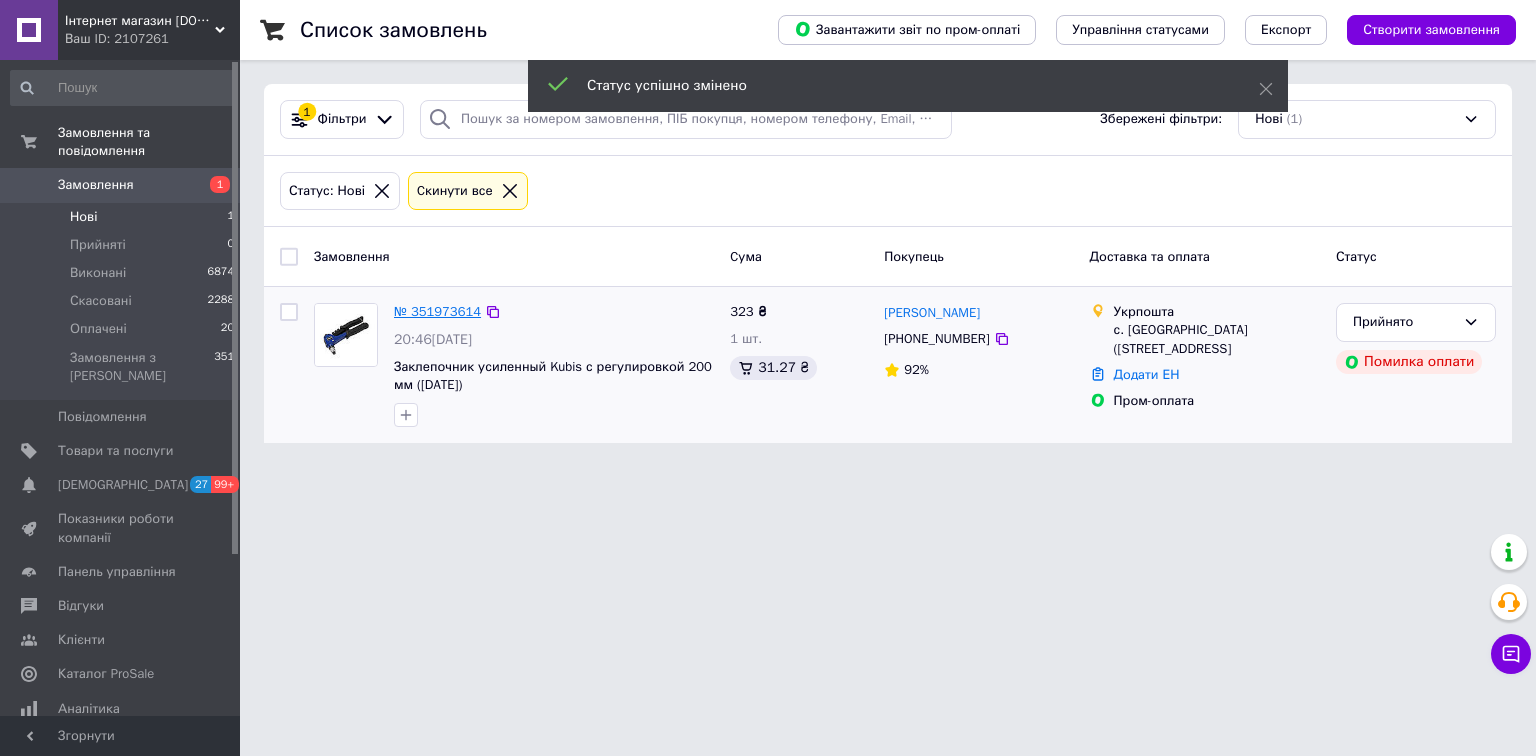 click on "№ 351973614" at bounding box center (437, 311) 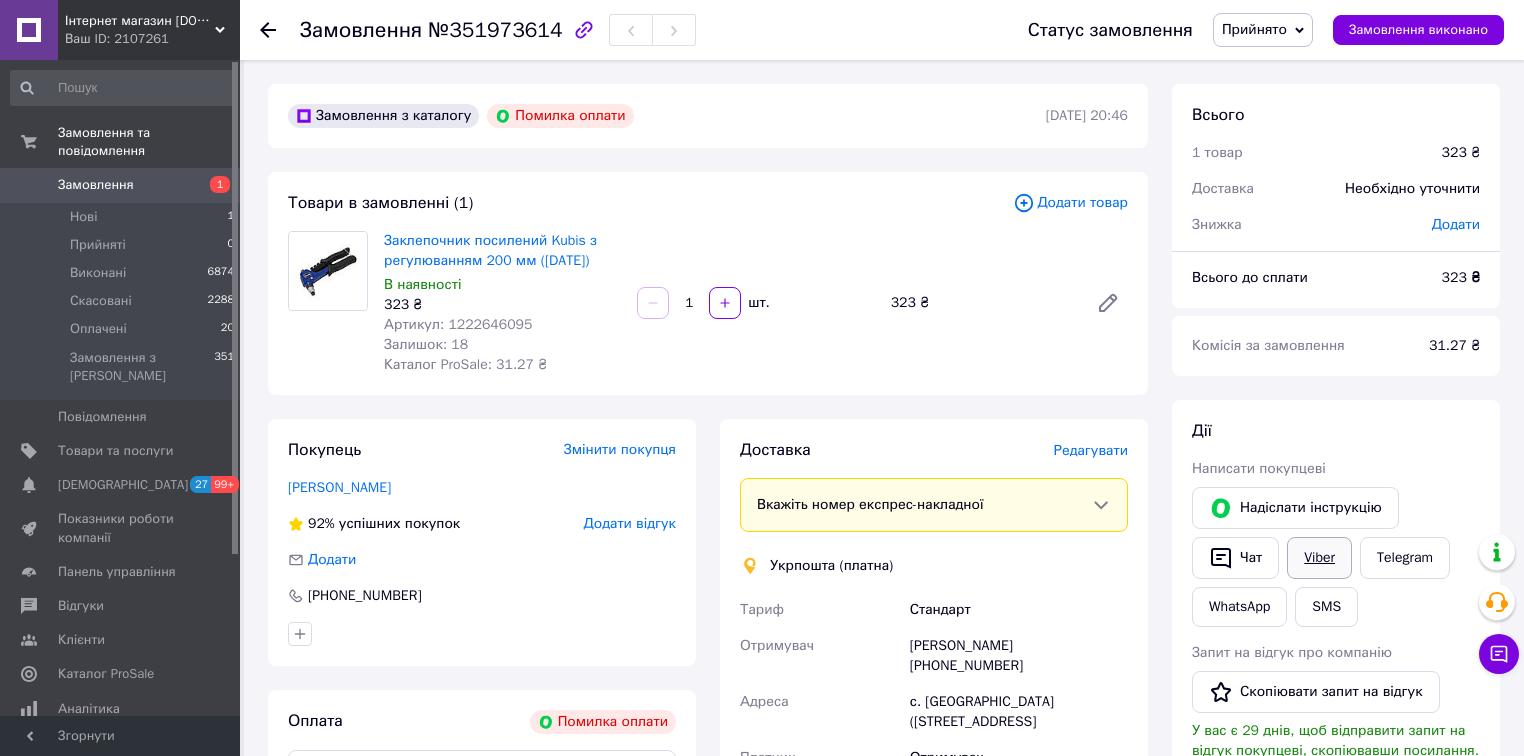 click on "Viber" at bounding box center (1319, 558) 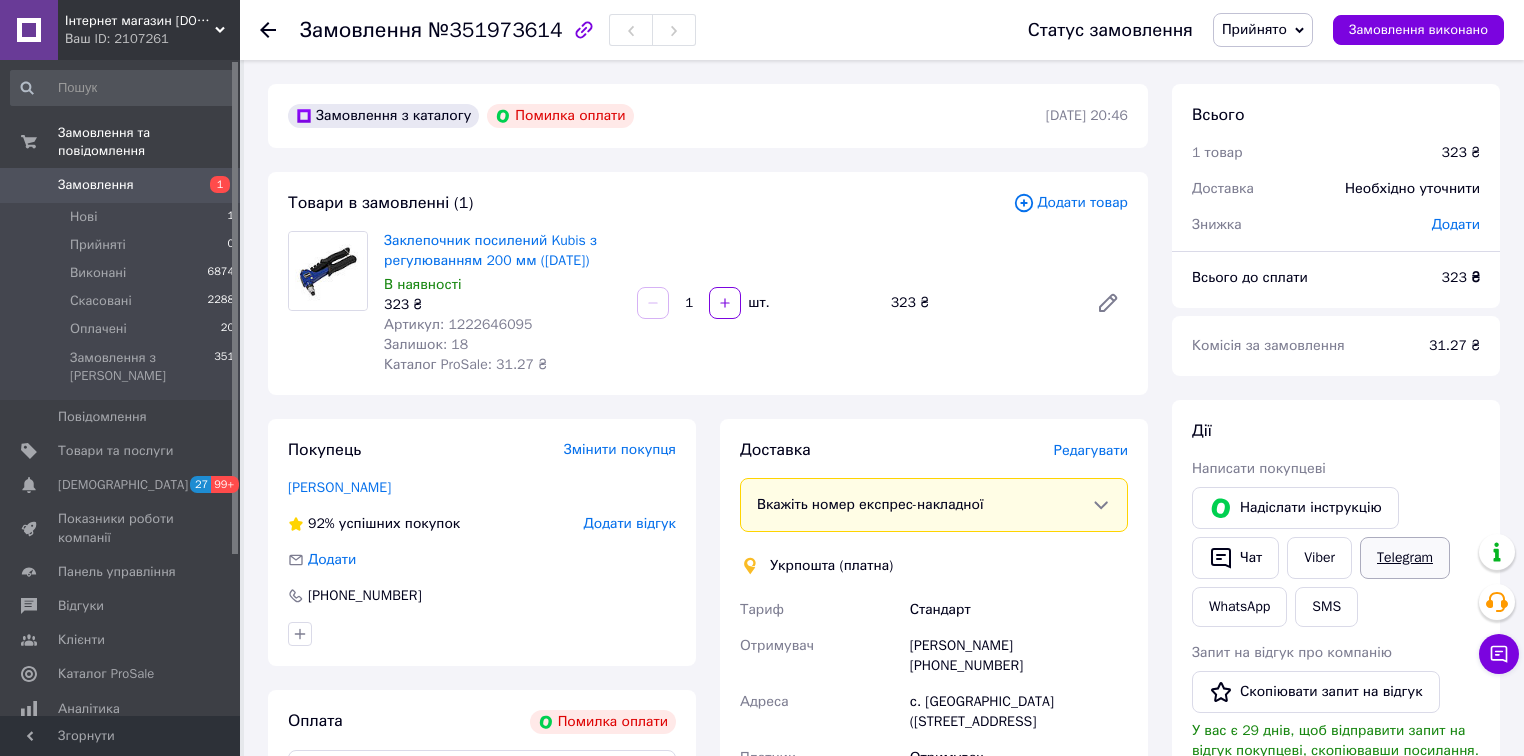 click on "Telegram" at bounding box center [1405, 558] 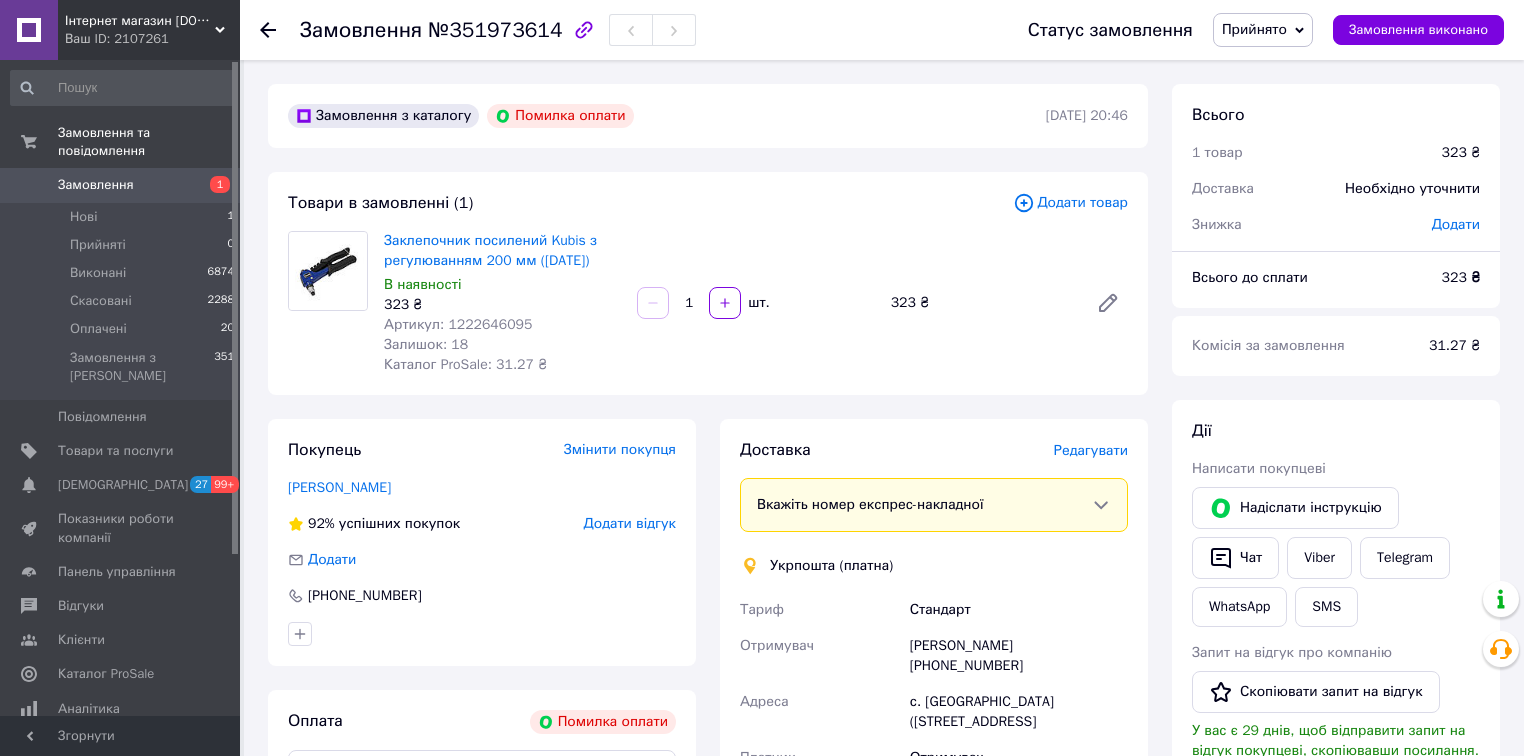 scroll, scrollTop: 0, scrollLeft: 0, axis: both 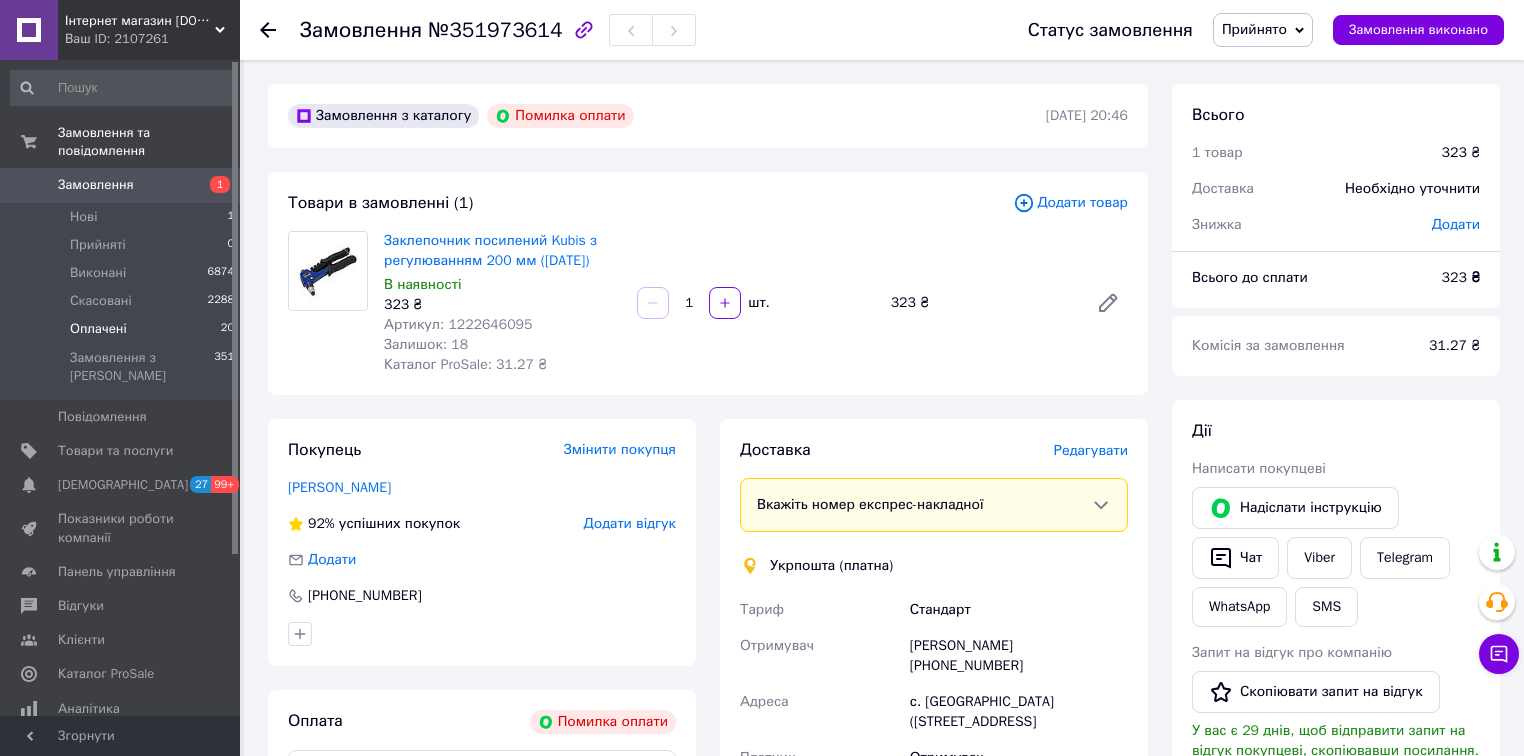 click on "Оплачені" at bounding box center [98, 329] 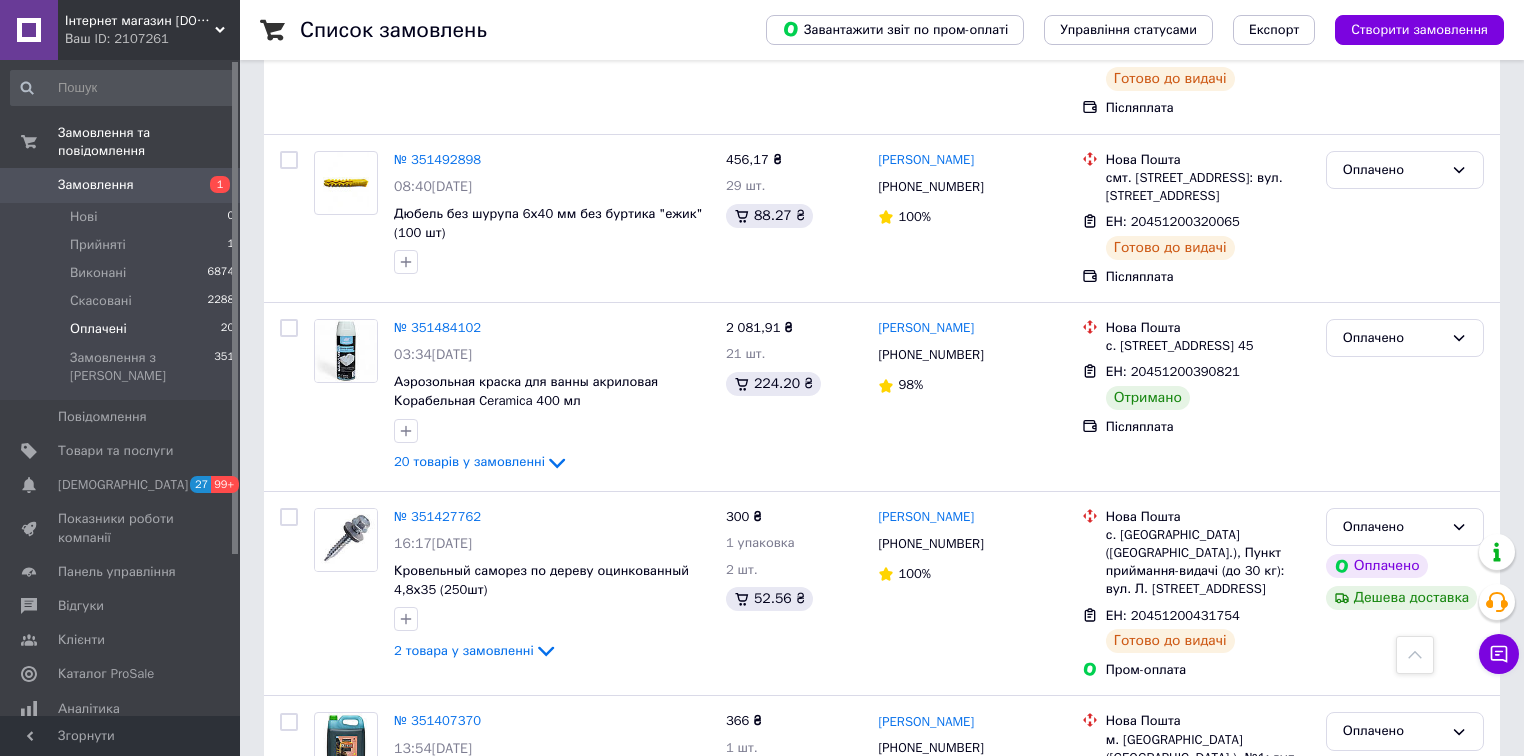 scroll, scrollTop: 2240, scrollLeft: 0, axis: vertical 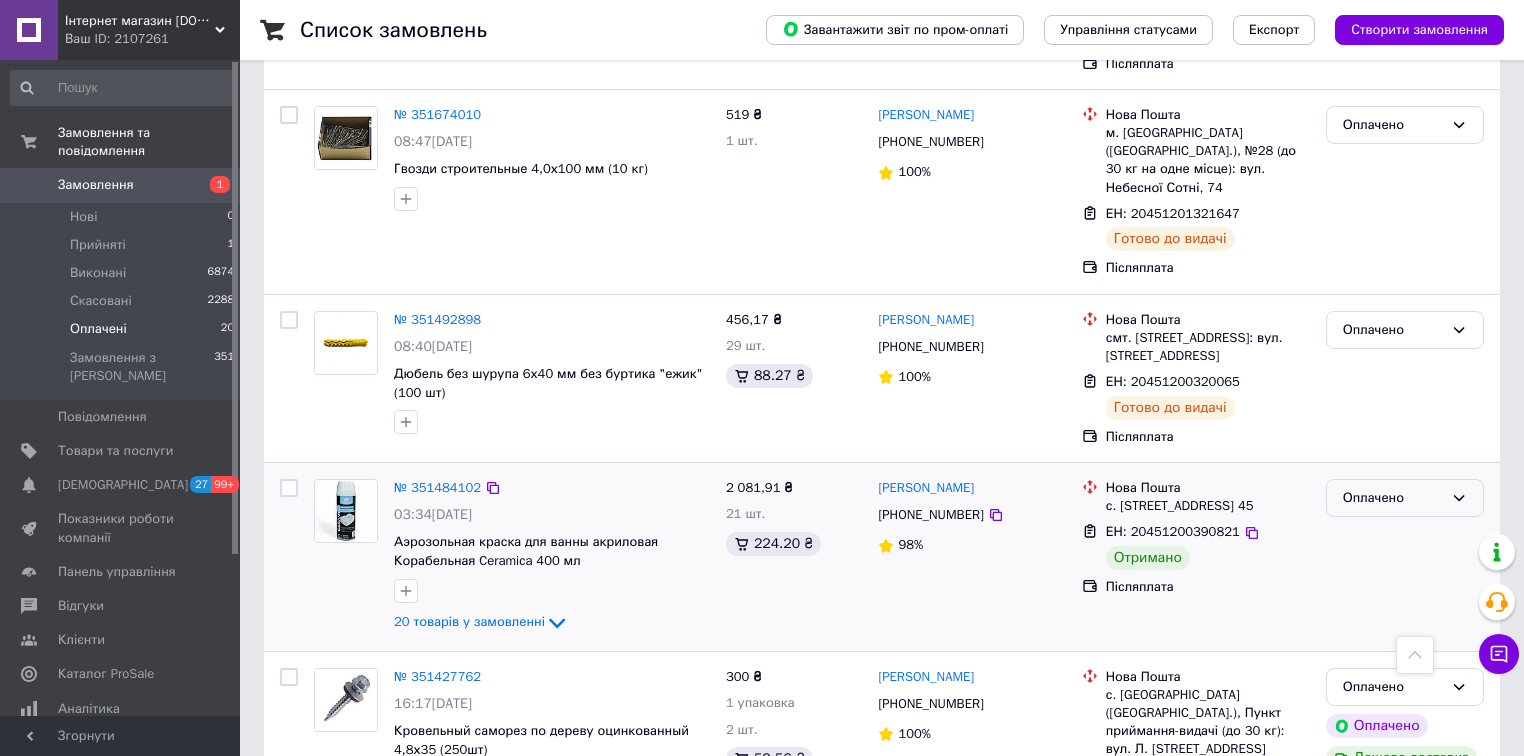 click on "Оплачено" at bounding box center [1405, 498] 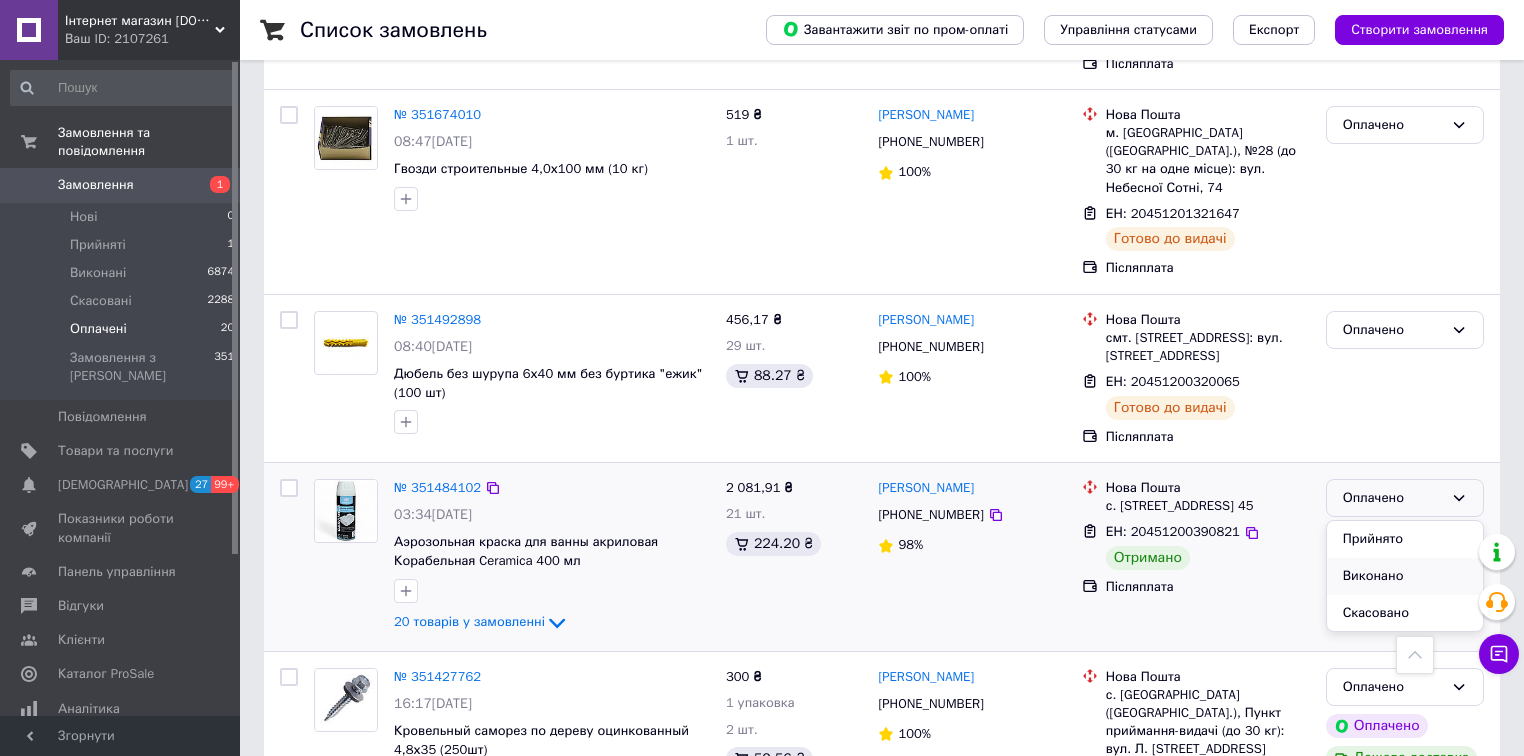 click on "Виконано" at bounding box center (1405, 576) 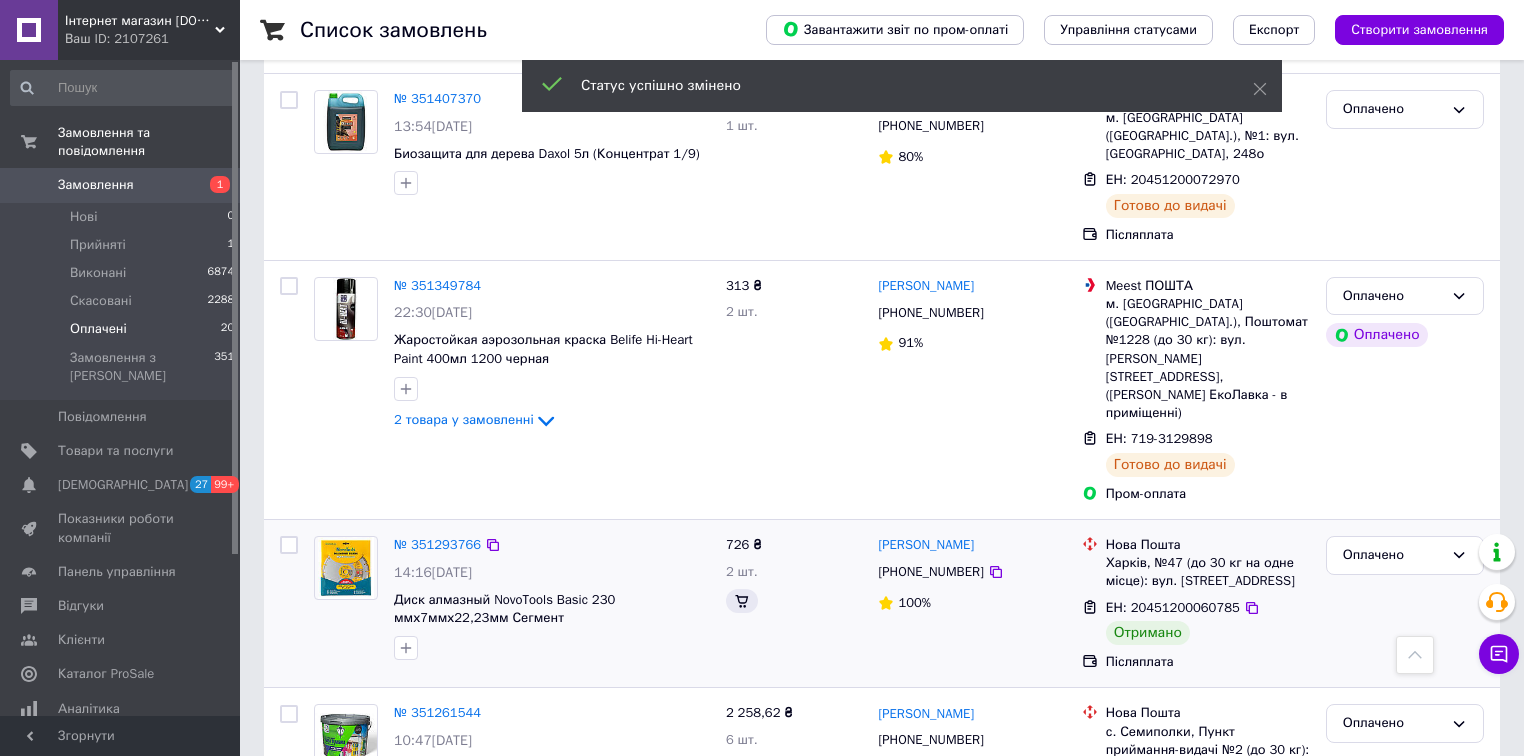 scroll, scrollTop: 3021, scrollLeft: 0, axis: vertical 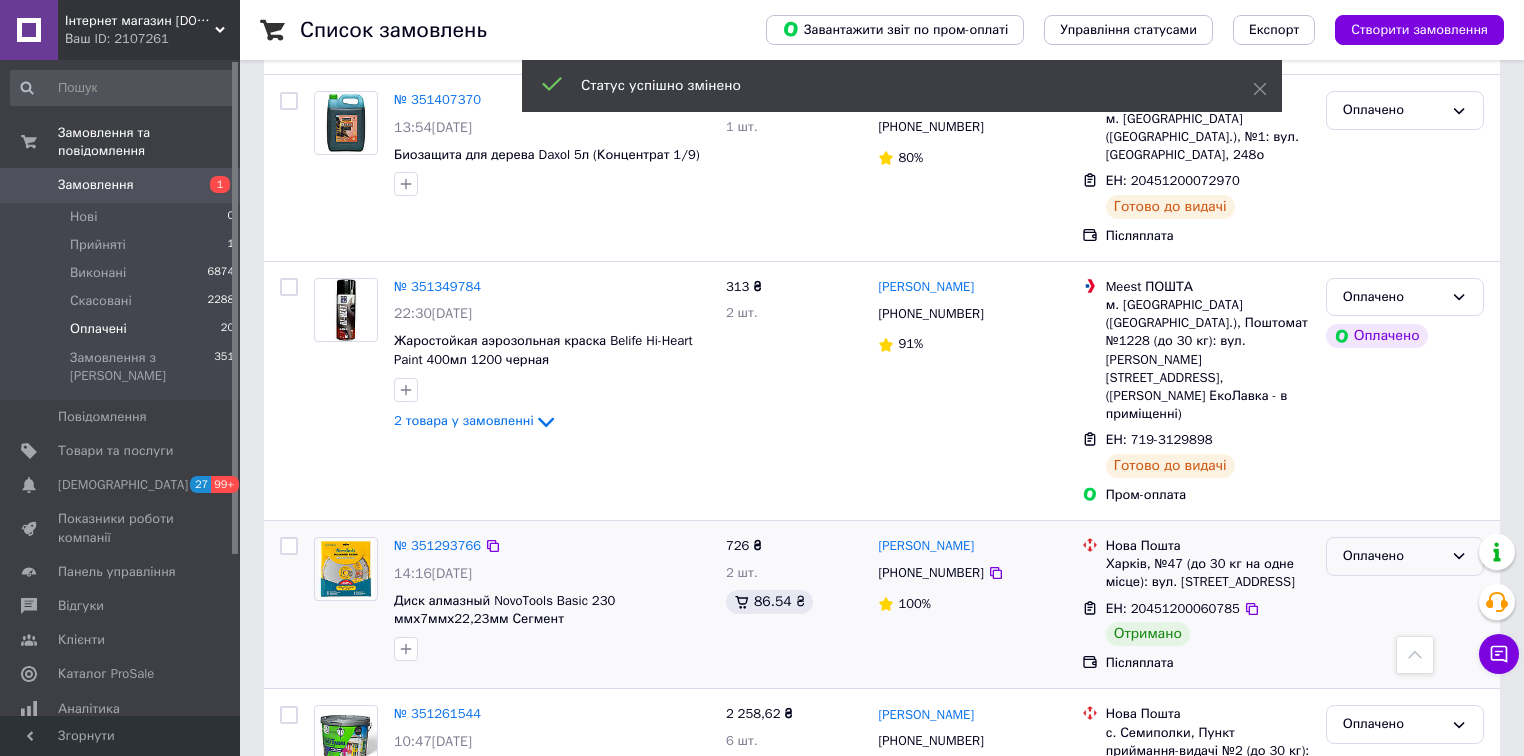 click on "Оплачено" at bounding box center [1405, 556] 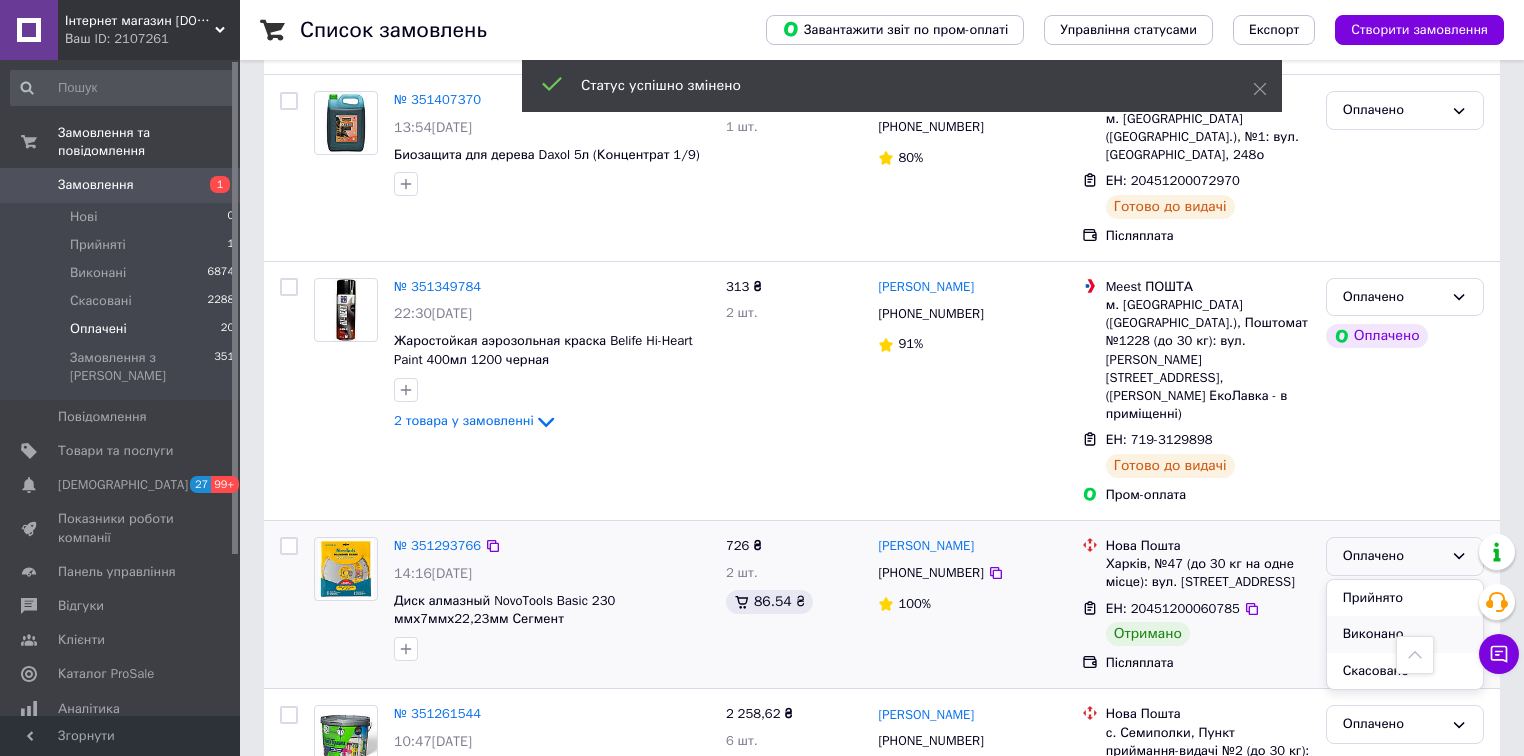 click on "Виконано" at bounding box center [1405, 634] 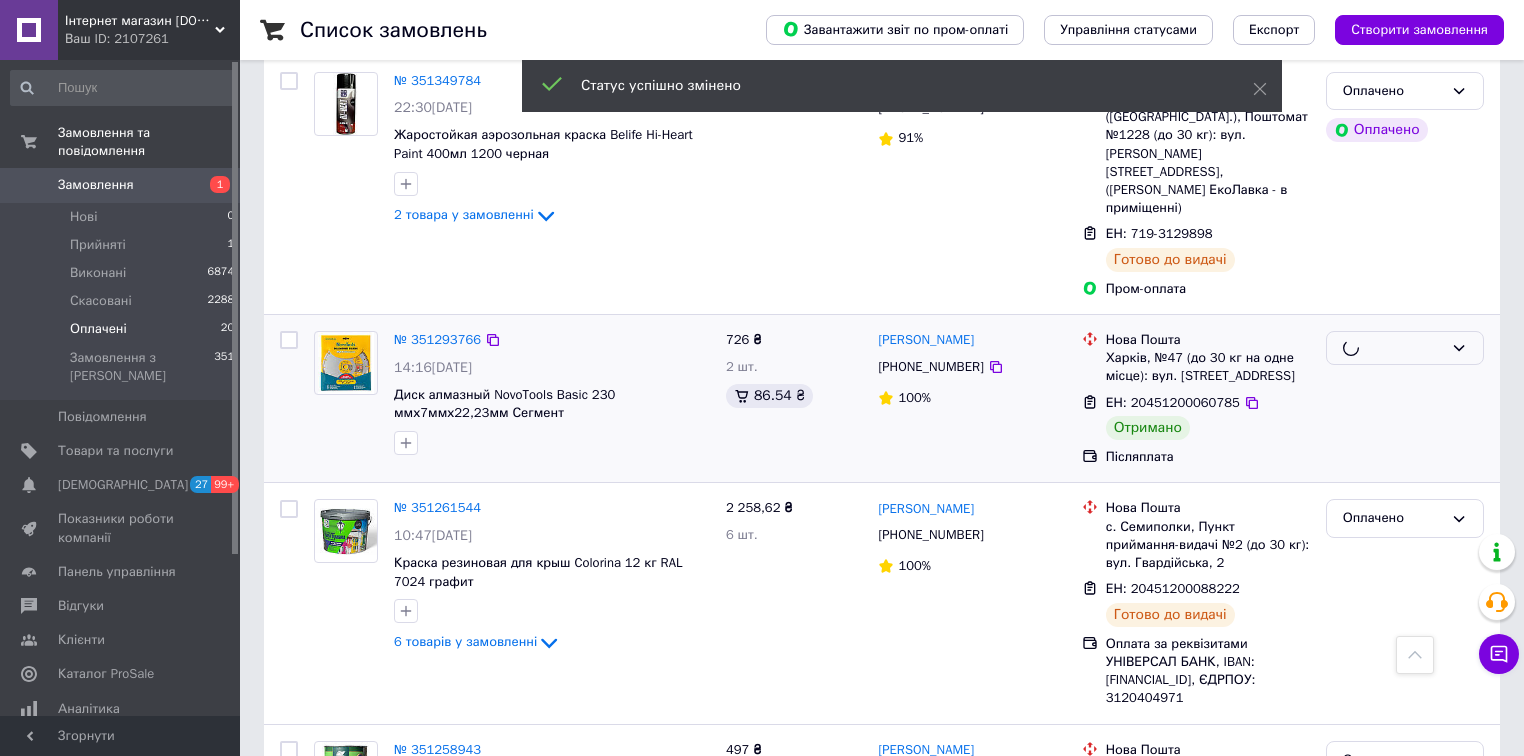 scroll, scrollTop: 3341, scrollLeft: 0, axis: vertical 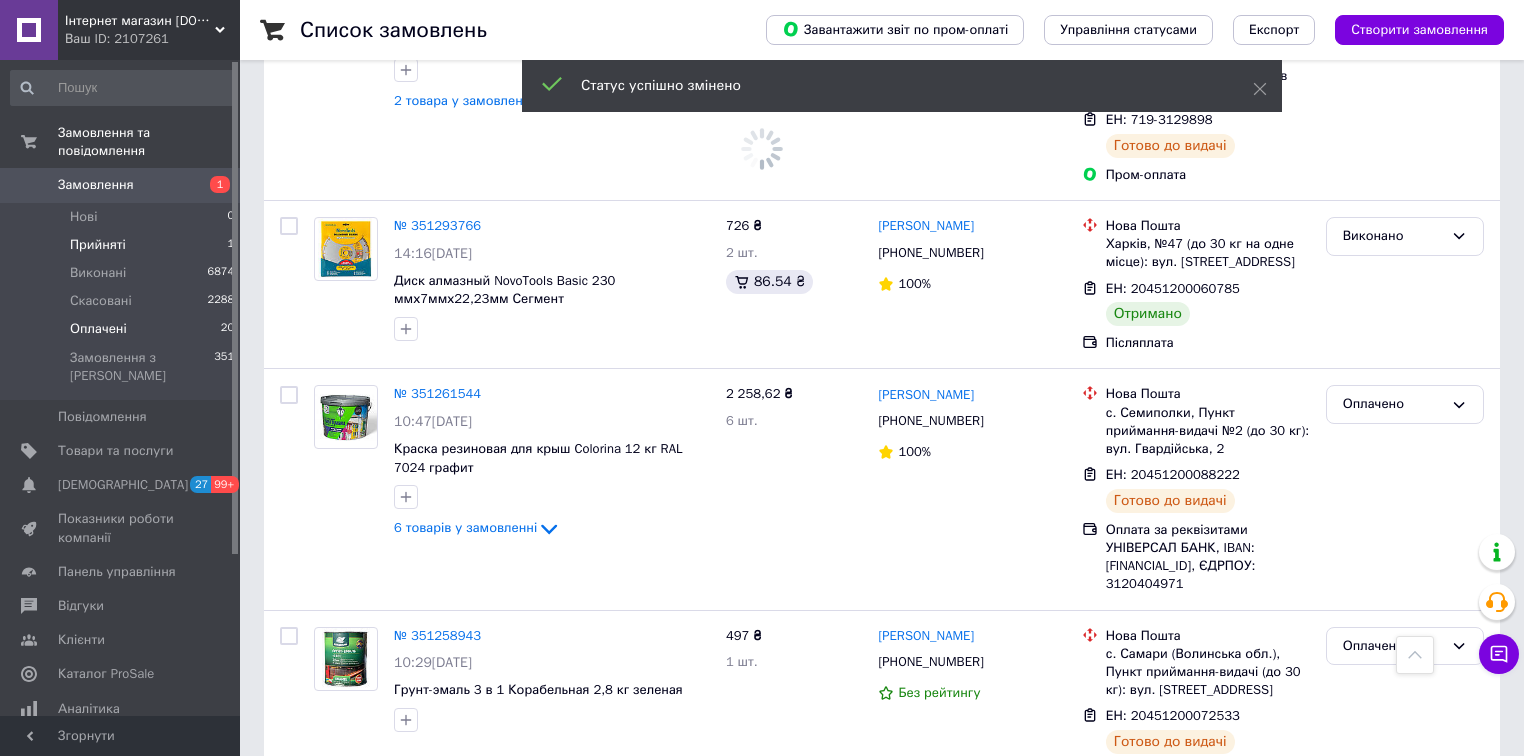 click on "Прийняті" at bounding box center (98, 245) 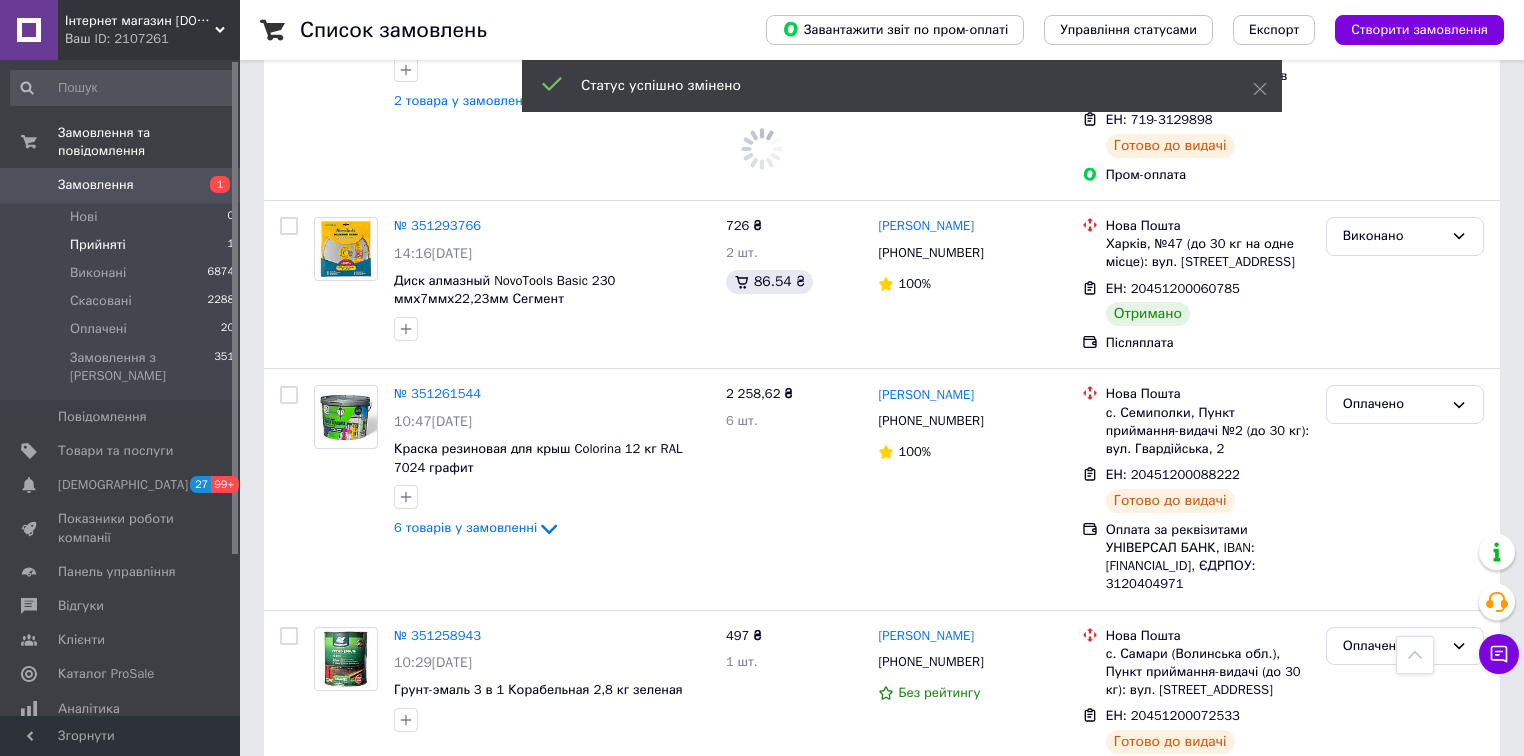 scroll, scrollTop: 0, scrollLeft: 0, axis: both 